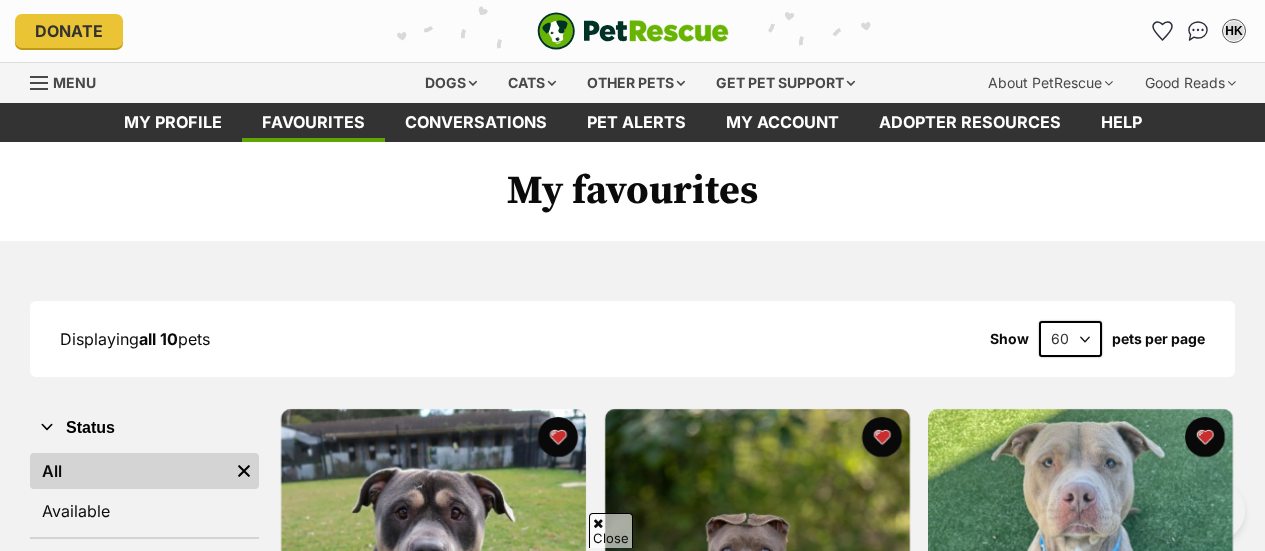 scroll, scrollTop: 1960, scrollLeft: 0, axis: vertical 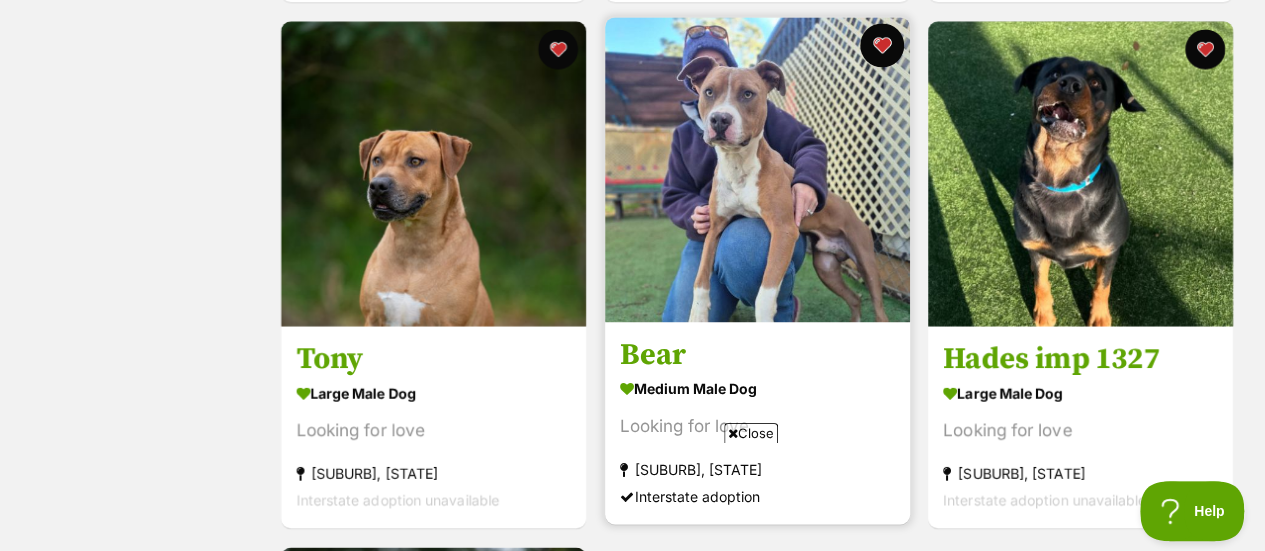 click at bounding box center (881, 45) 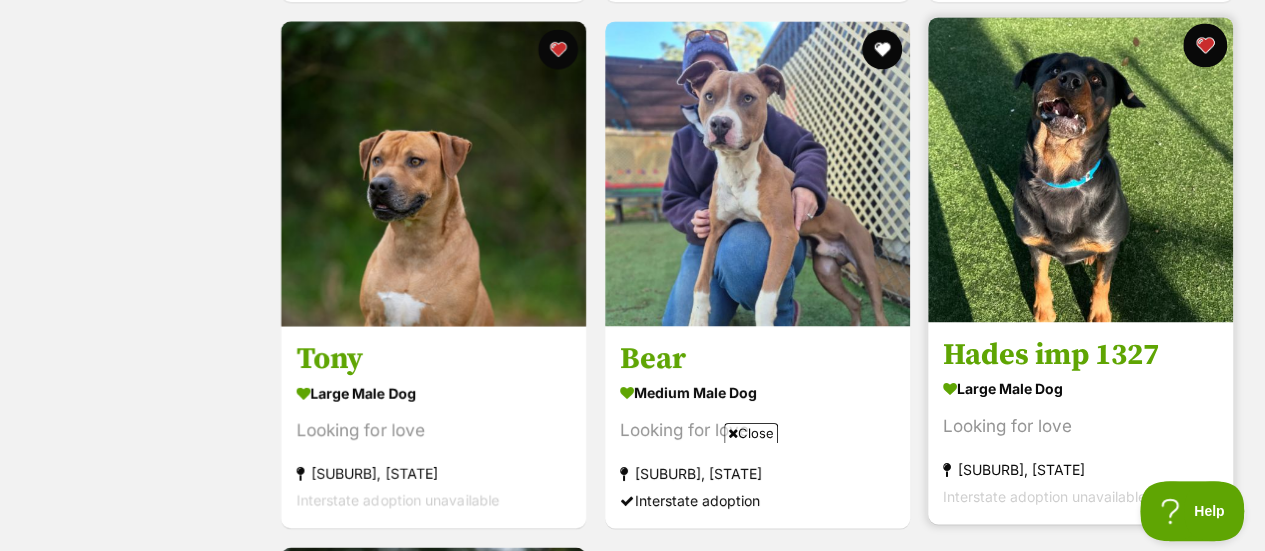 click at bounding box center [1205, 45] 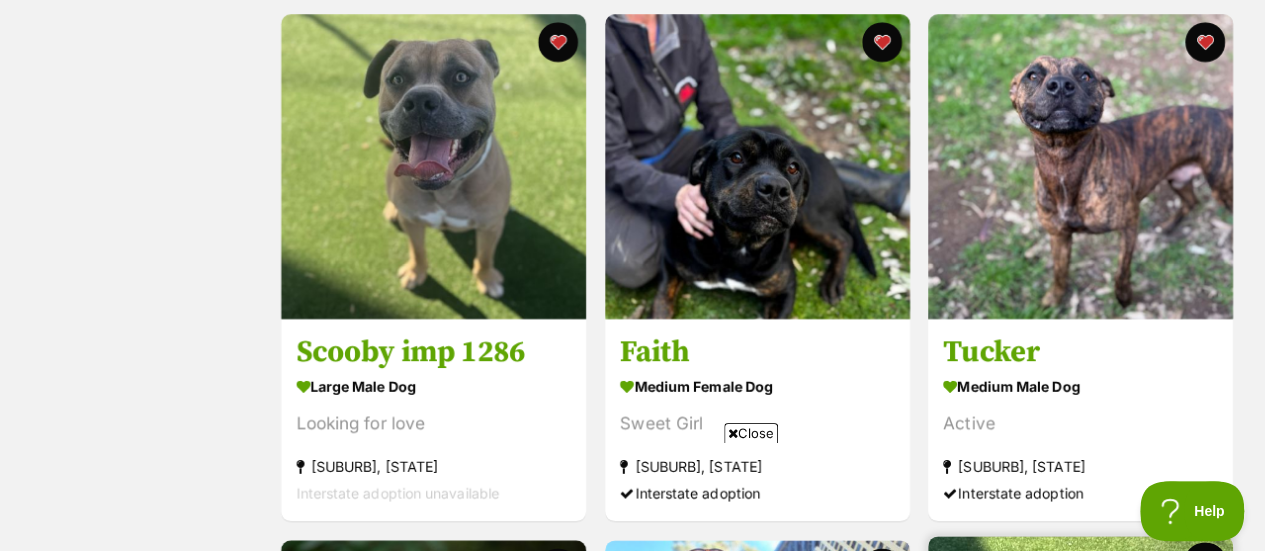 scroll, scrollTop: 920, scrollLeft: 0, axis: vertical 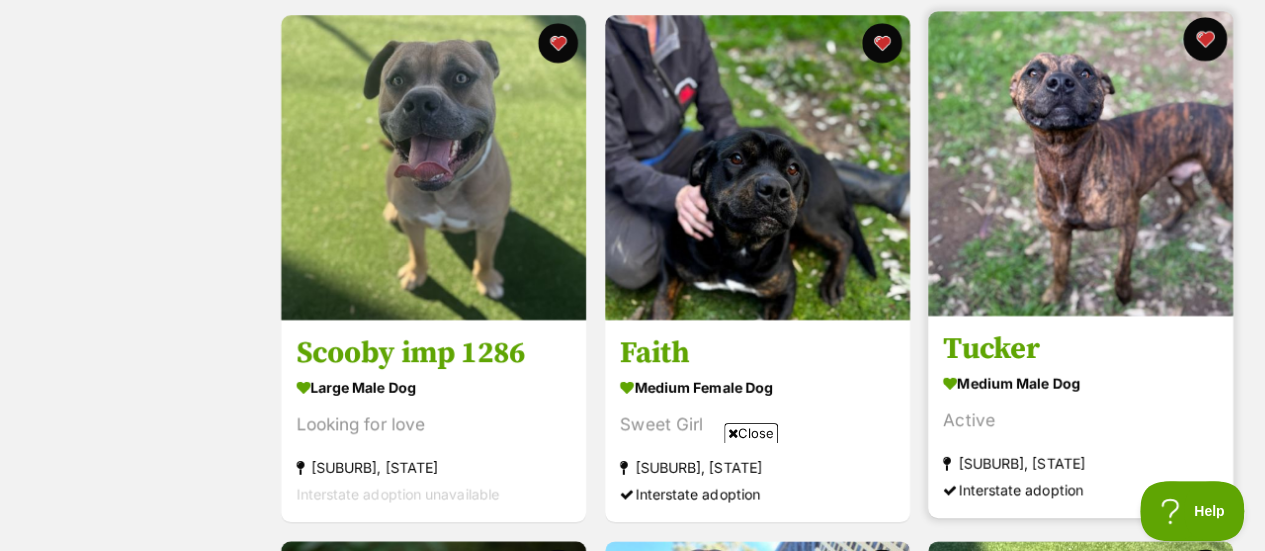 click at bounding box center [1205, 39] 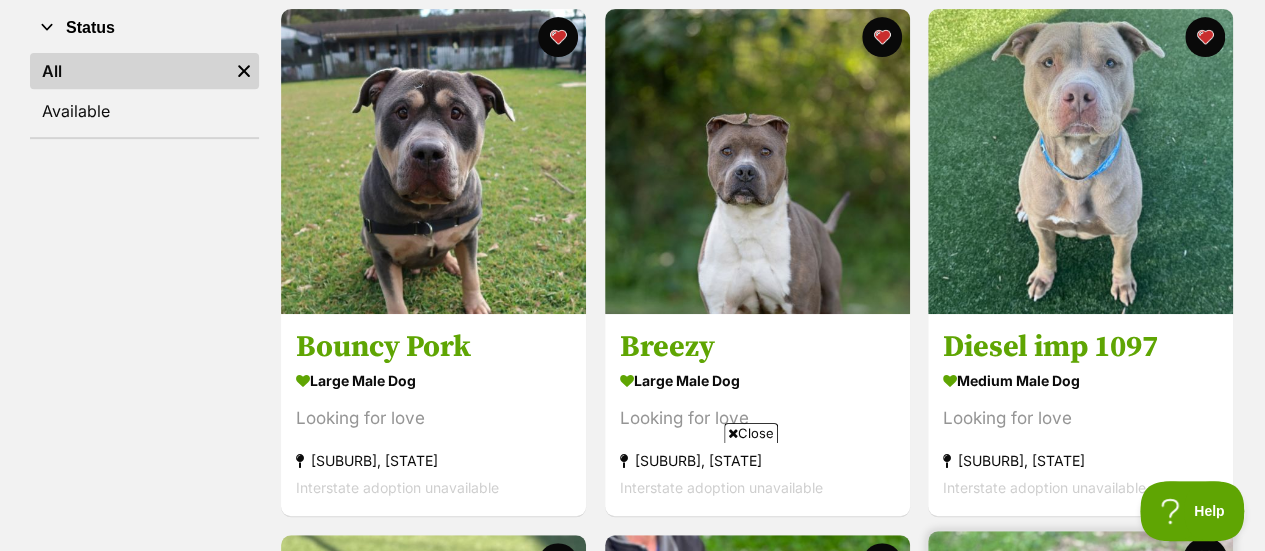 scroll, scrollTop: 360, scrollLeft: 0, axis: vertical 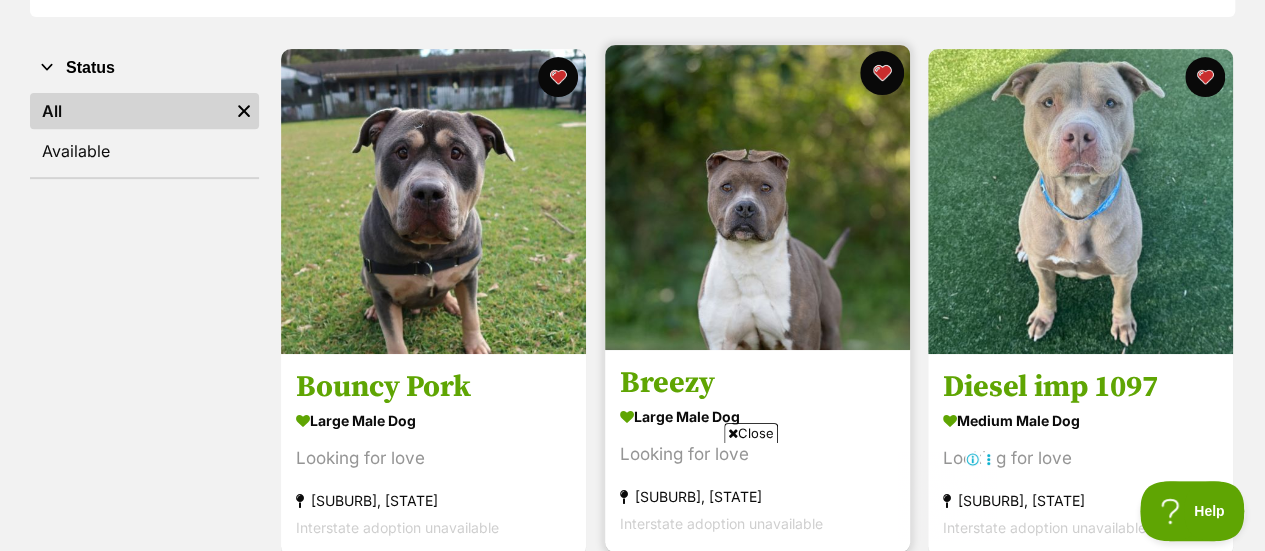 click at bounding box center [881, 73] 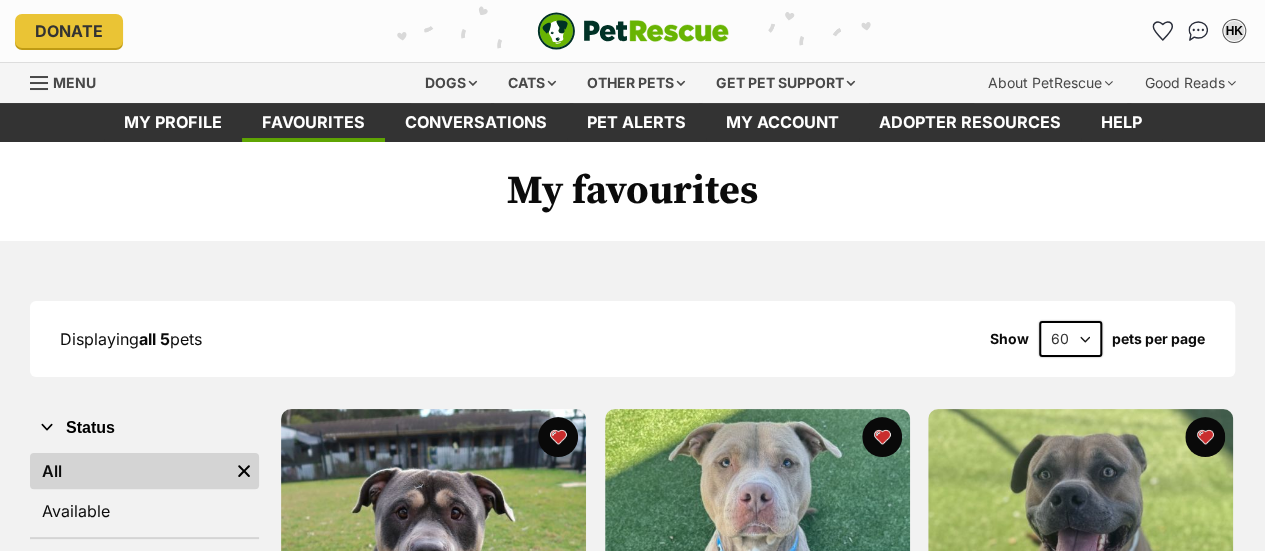 scroll, scrollTop: 40, scrollLeft: 0, axis: vertical 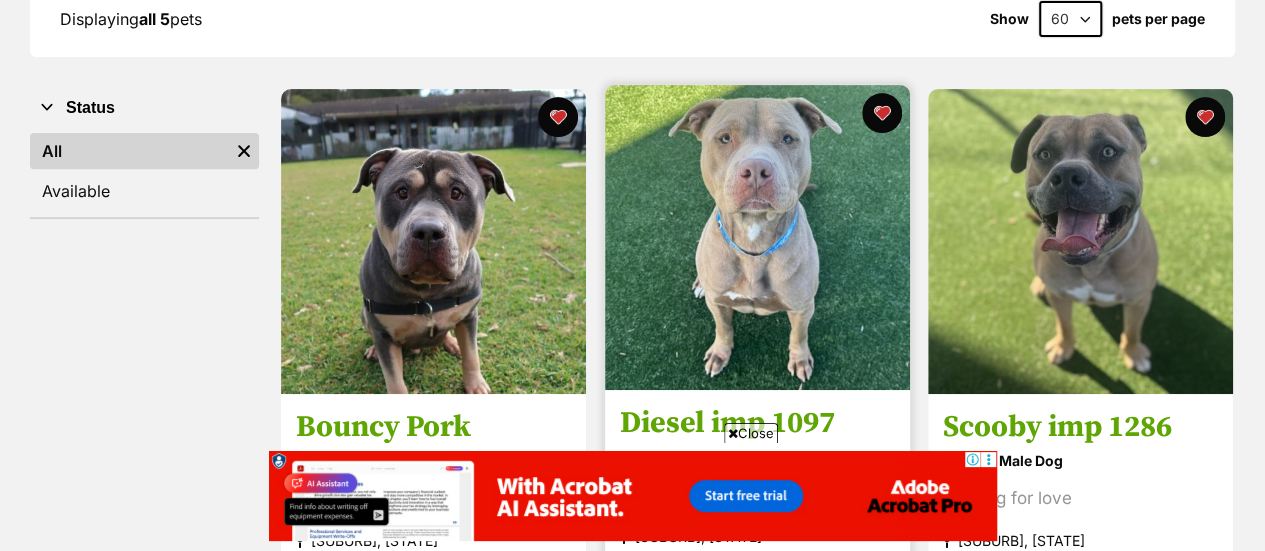 click on "Diesel imp 1097" at bounding box center (757, 423) 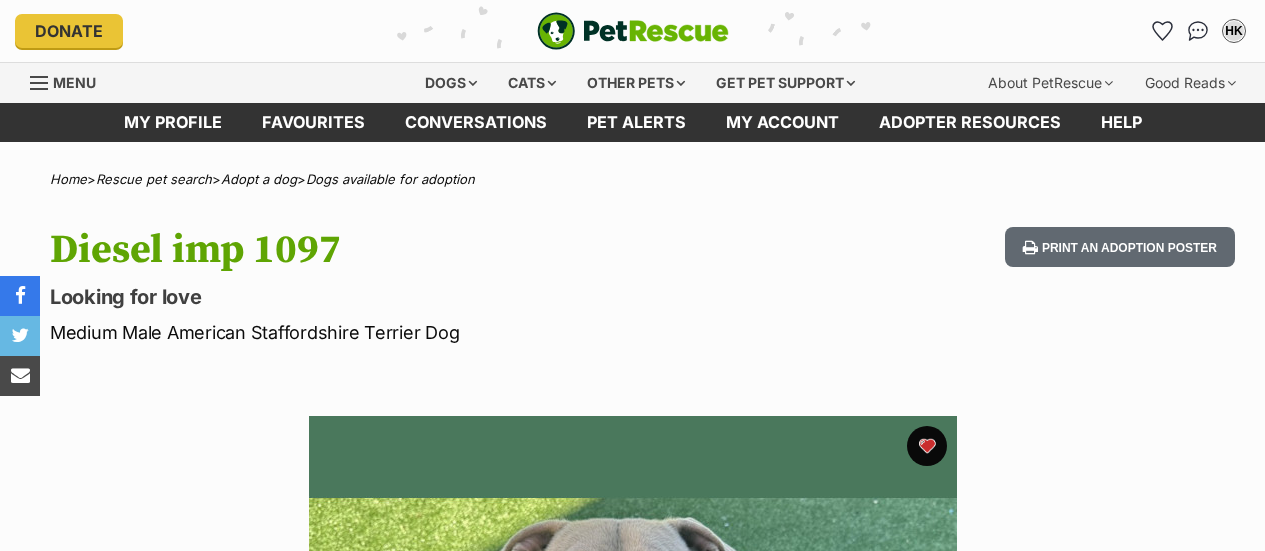scroll, scrollTop: 0, scrollLeft: 0, axis: both 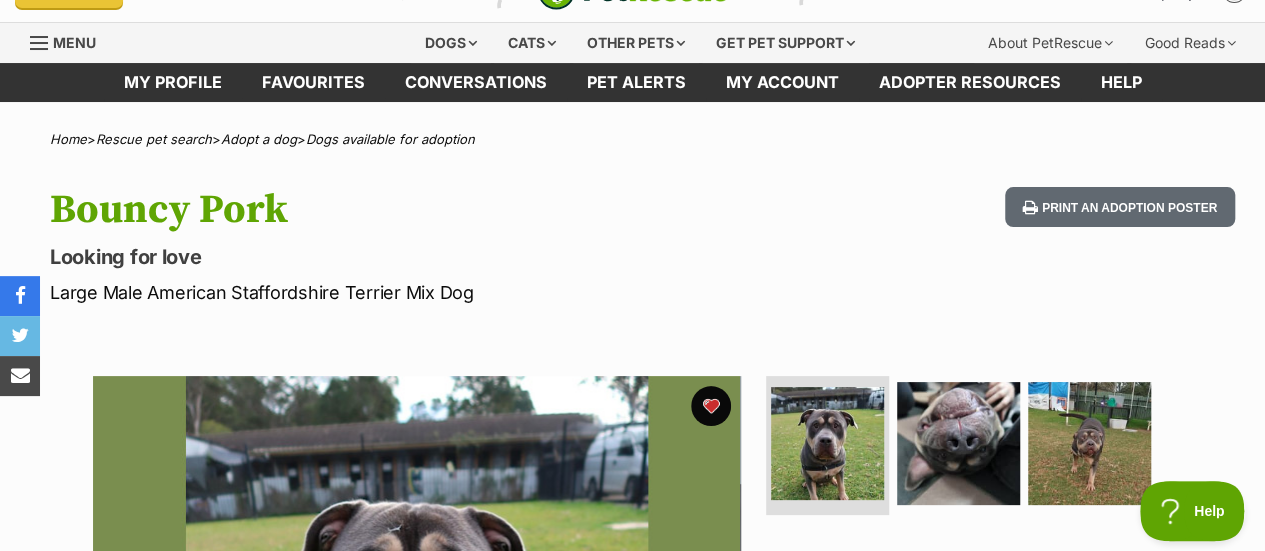 type 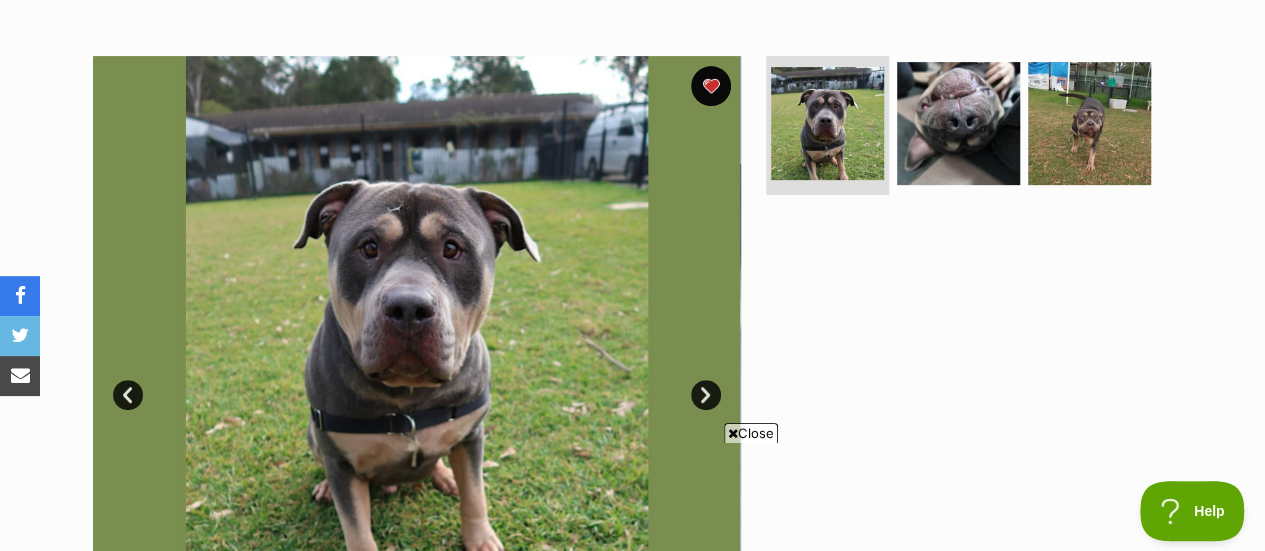 scroll, scrollTop: 0, scrollLeft: 0, axis: both 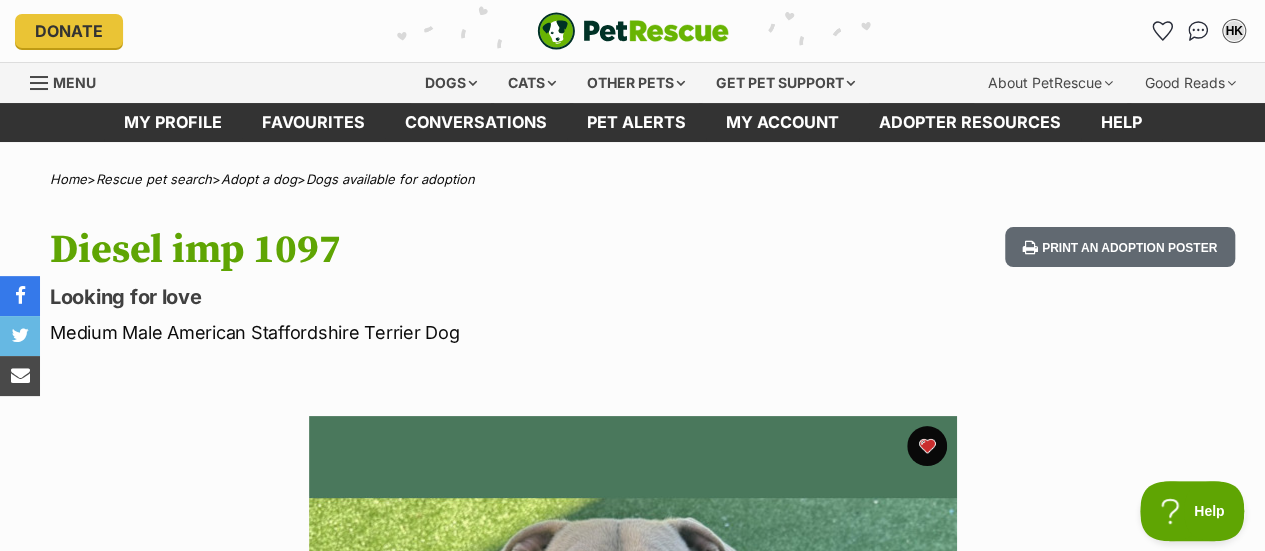 type 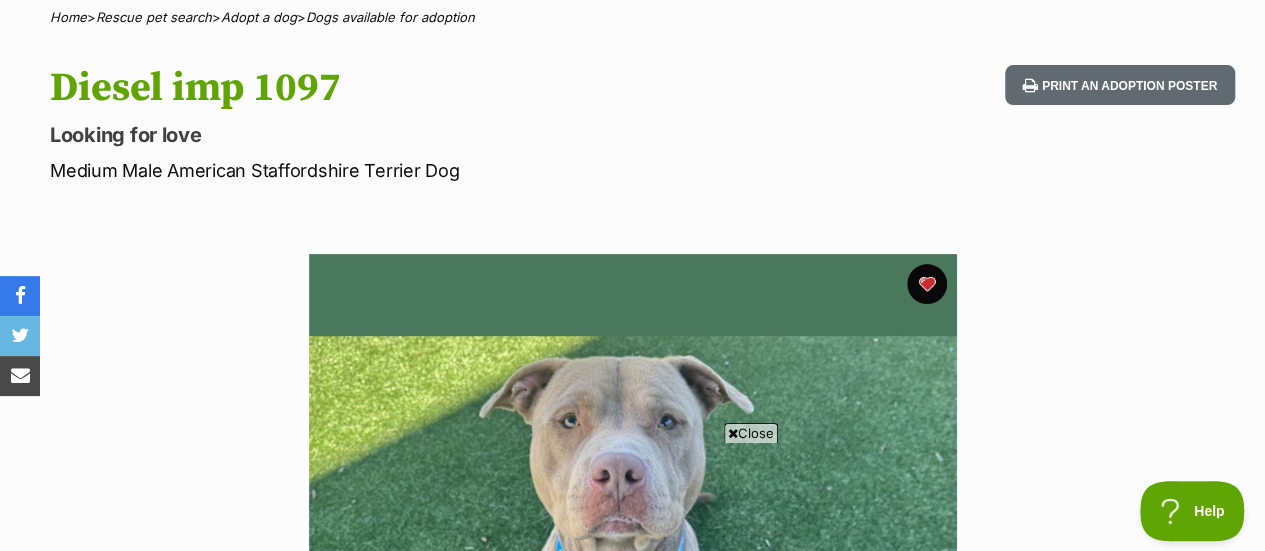 scroll, scrollTop: 200, scrollLeft: 0, axis: vertical 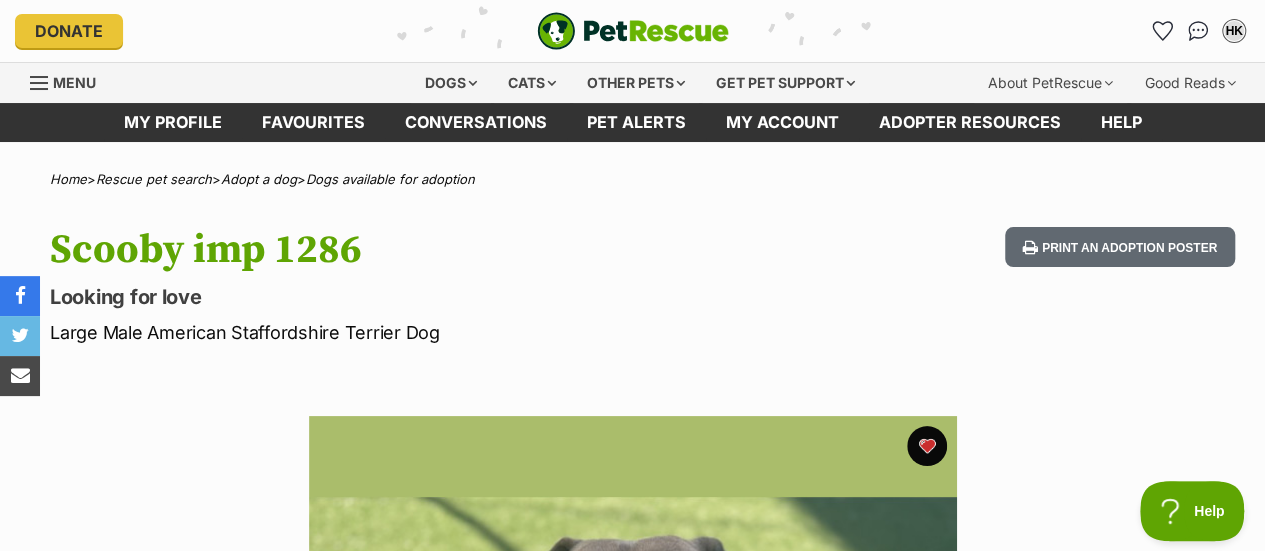 type 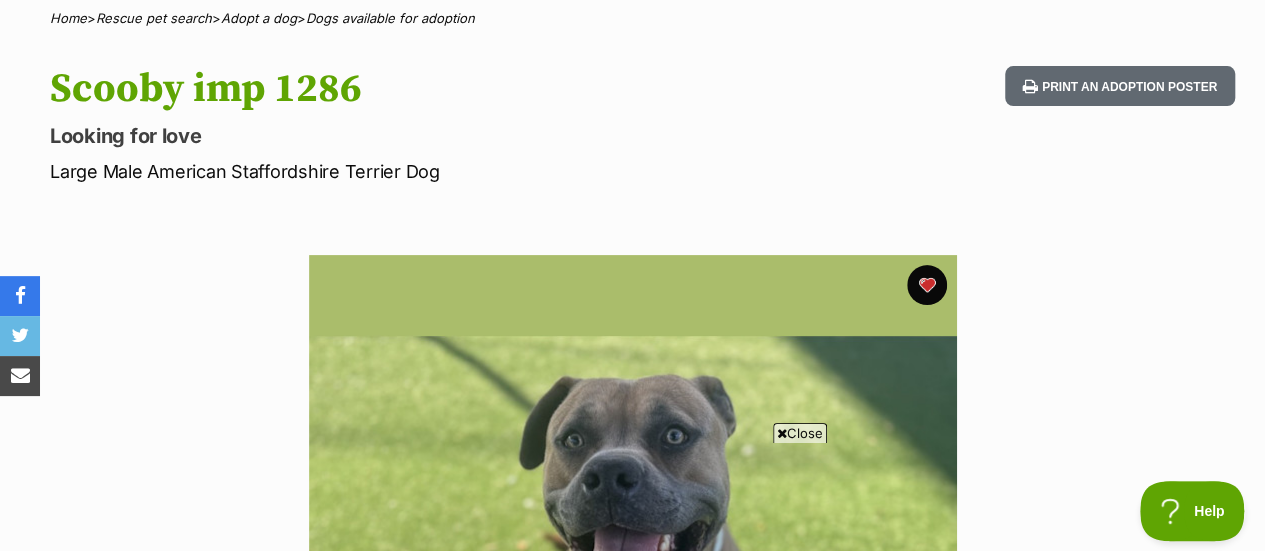 scroll, scrollTop: 160, scrollLeft: 0, axis: vertical 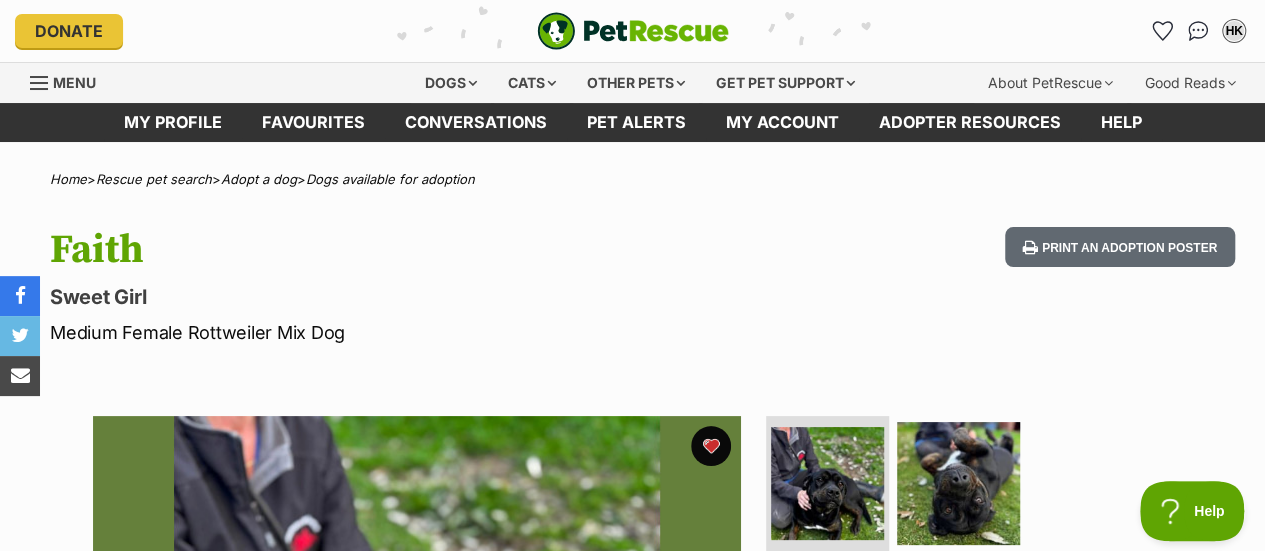 type 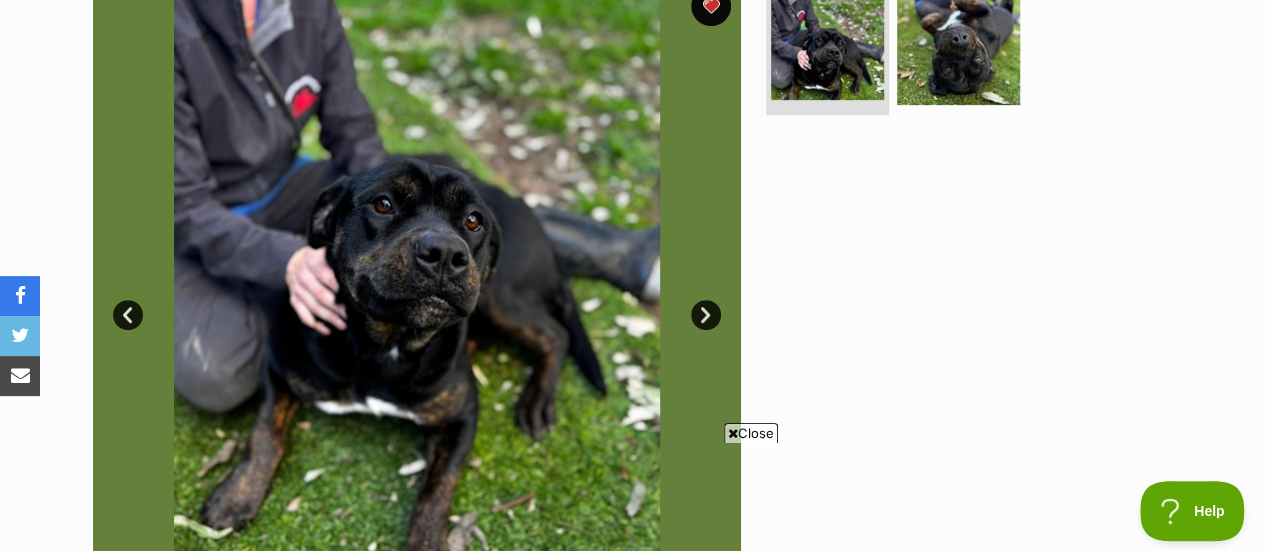 scroll, scrollTop: 400, scrollLeft: 0, axis: vertical 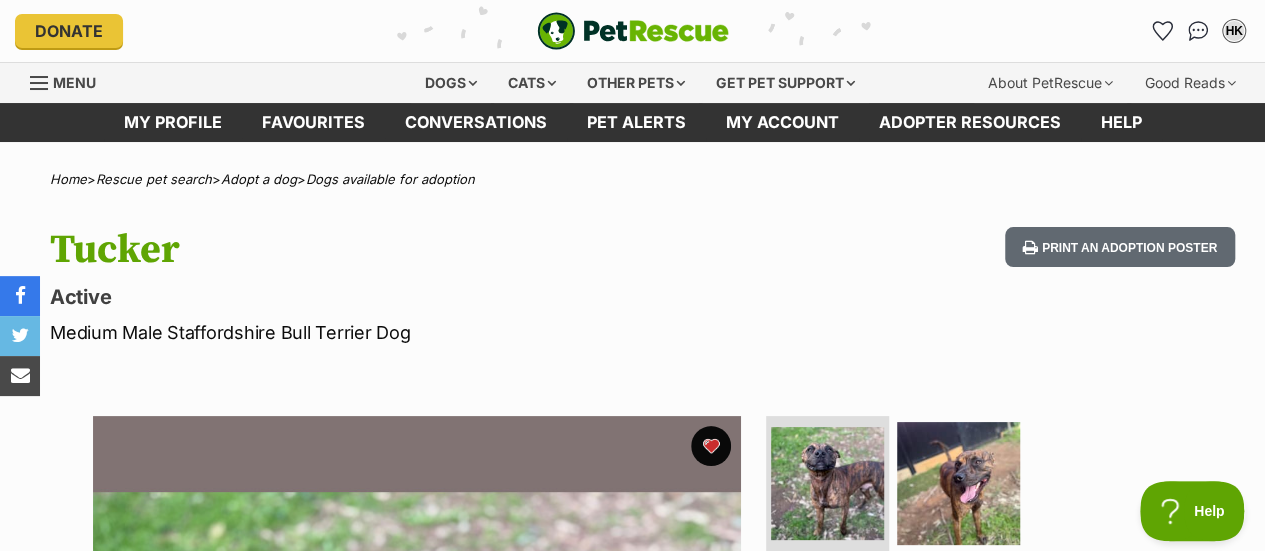 type 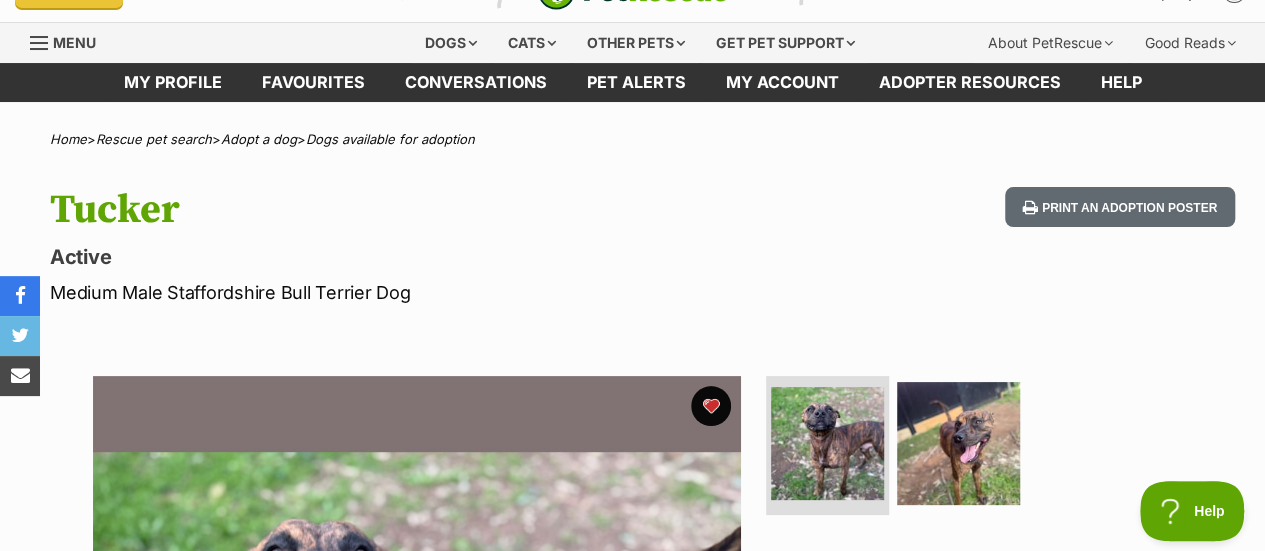 scroll, scrollTop: 0, scrollLeft: 0, axis: both 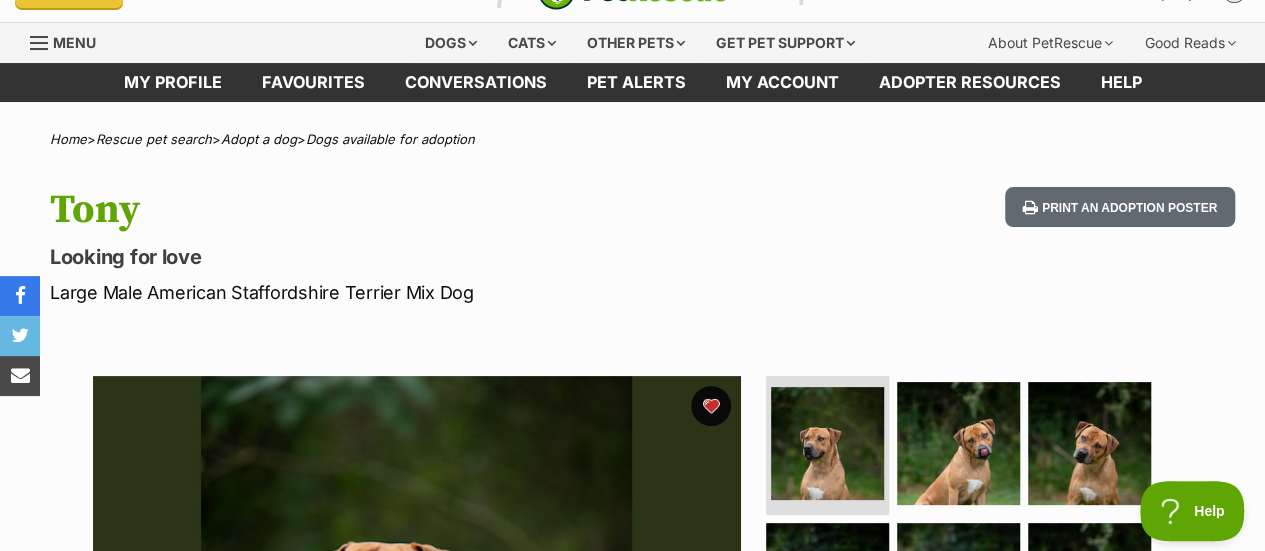 type 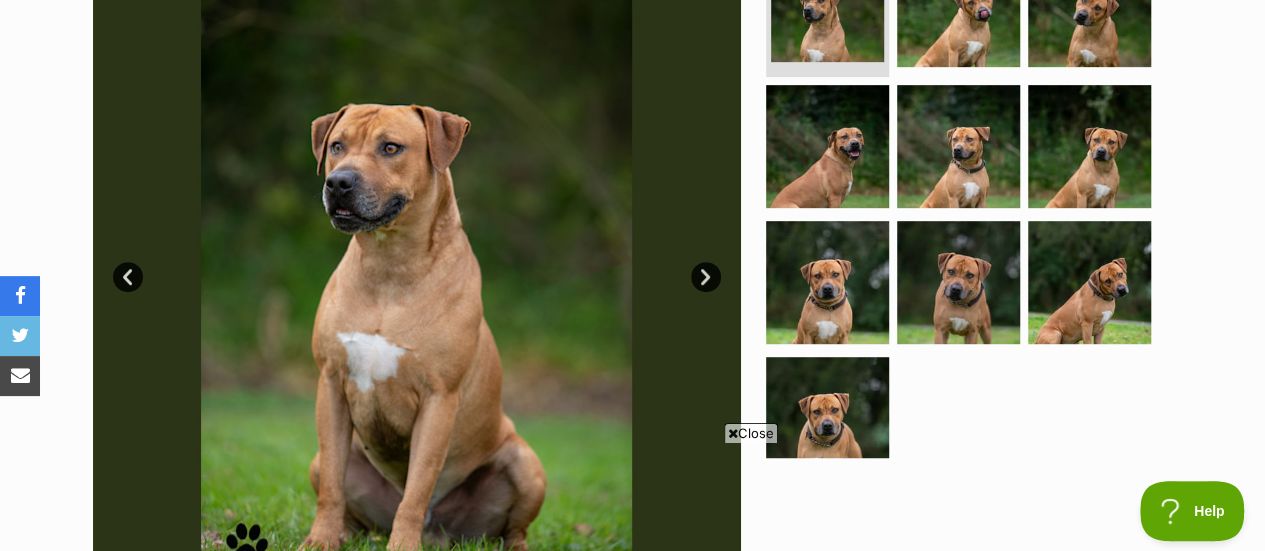 scroll, scrollTop: 480, scrollLeft: 0, axis: vertical 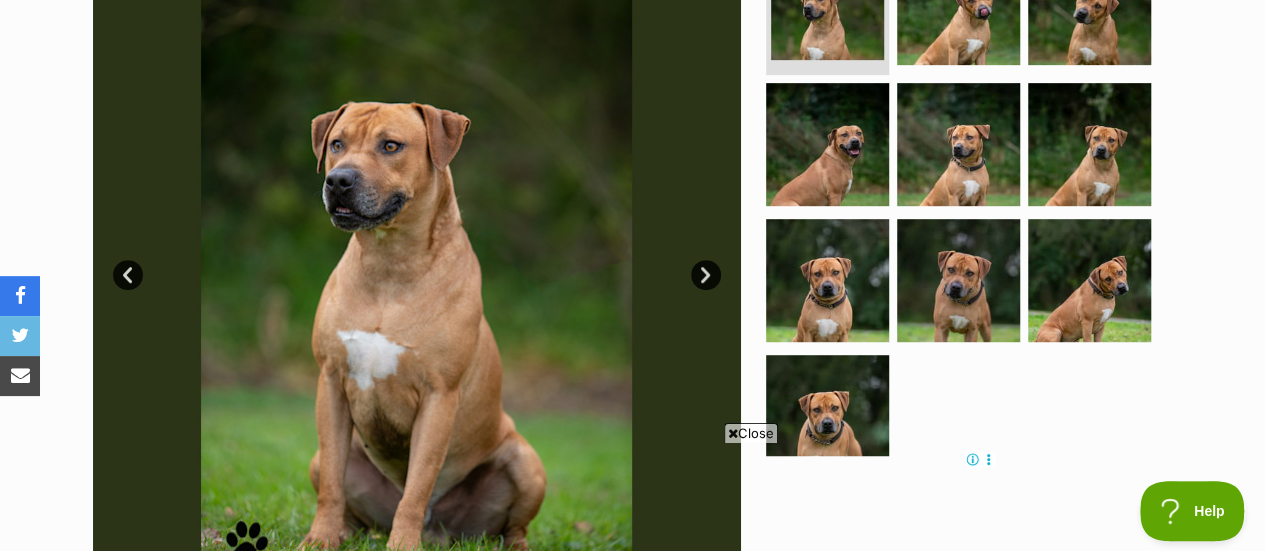 click on "Close" at bounding box center (751, 433) 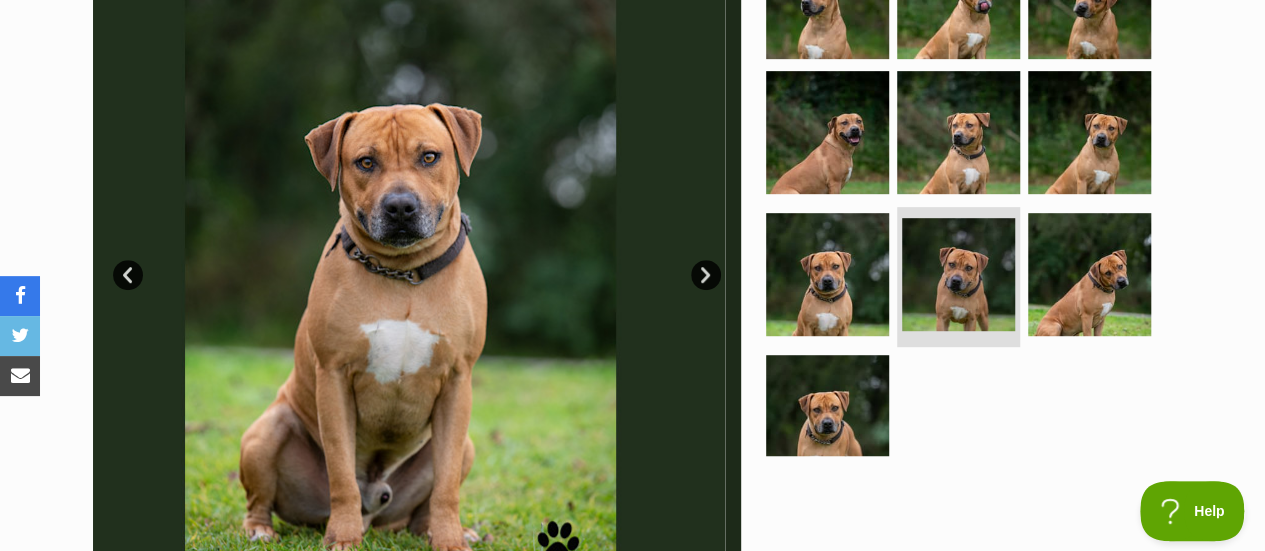 scroll, scrollTop: 0, scrollLeft: 0, axis: both 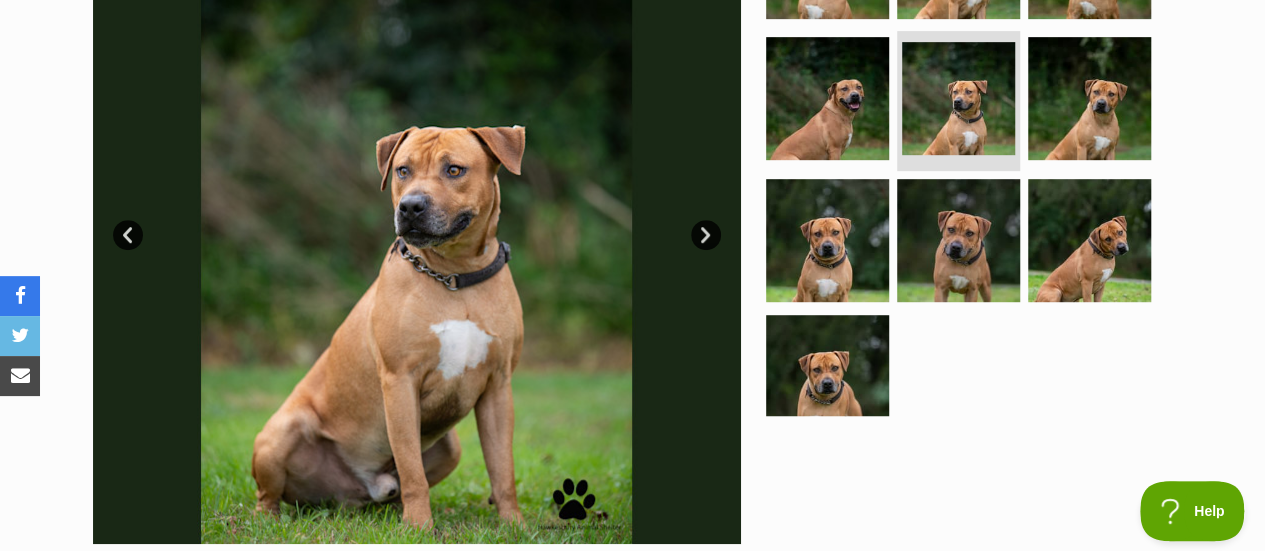 click on "Next" at bounding box center [706, 235] 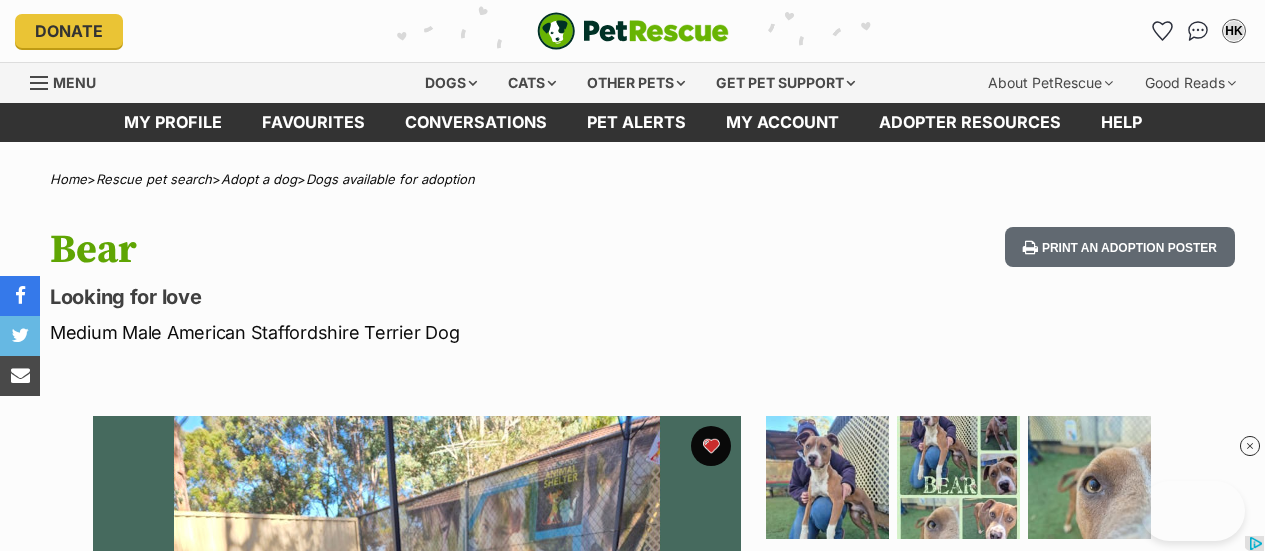 scroll, scrollTop: 0, scrollLeft: 0, axis: both 